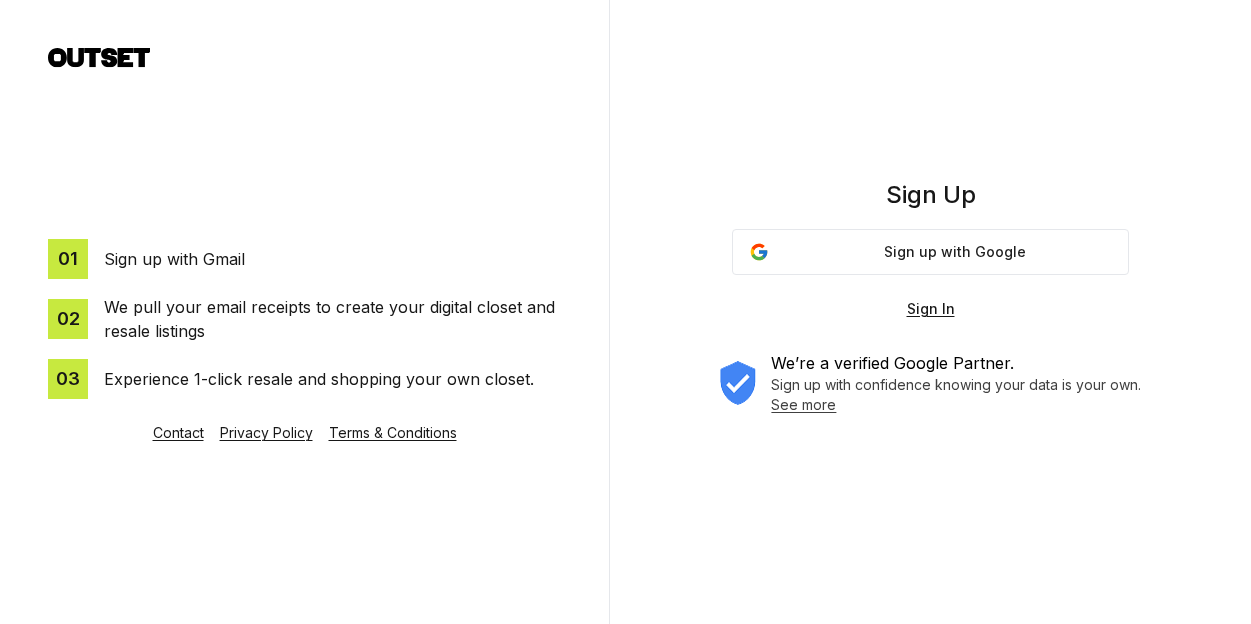 scroll, scrollTop: 0, scrollLeft: 0, axis: both 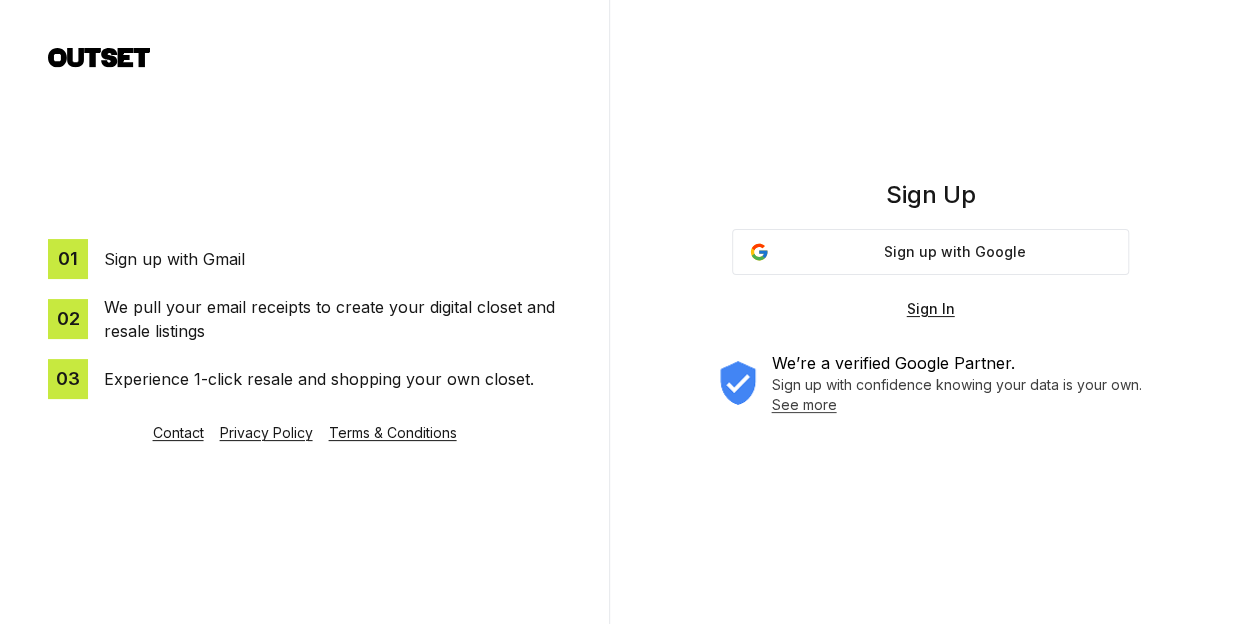 click on "Sign up with Google" at bounding box center [955, 252] 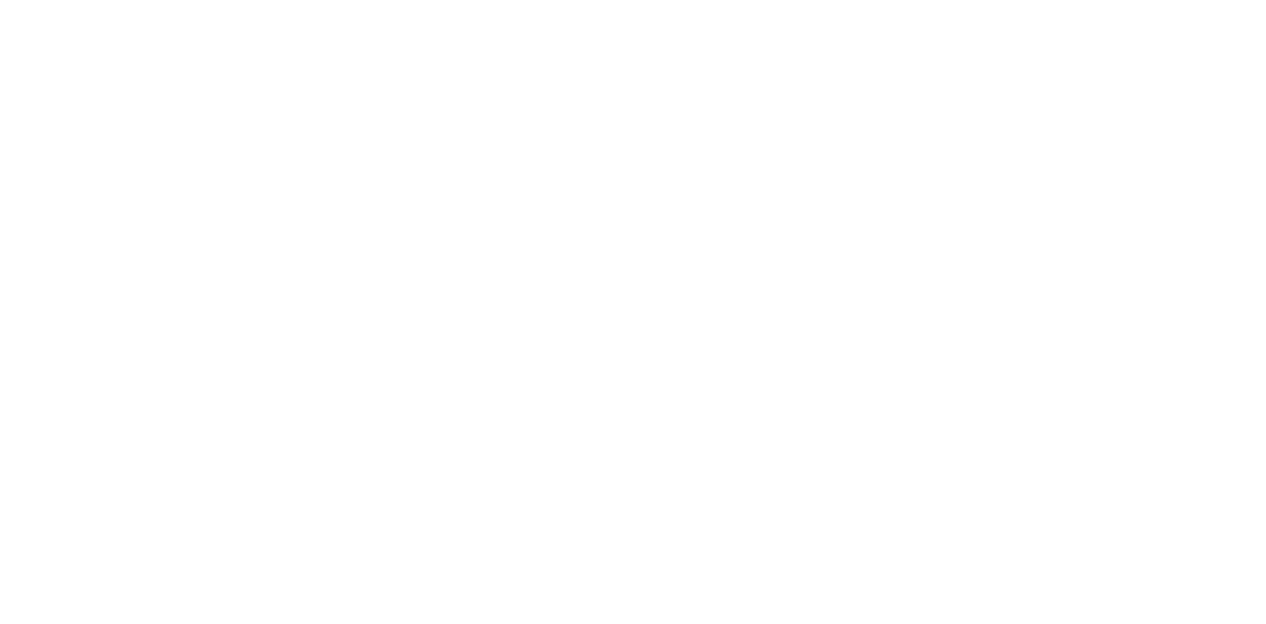 scroll, scrollTop: 0, scrollLeft: 0, axis: both 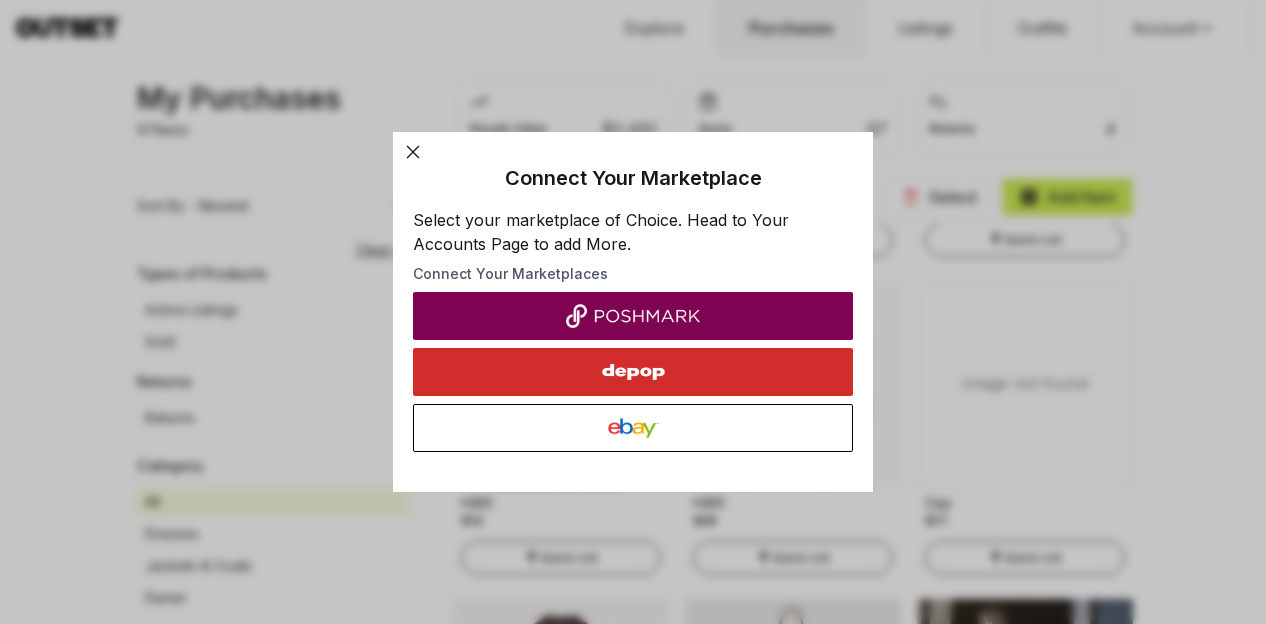 click at bounding box center [633, 316] 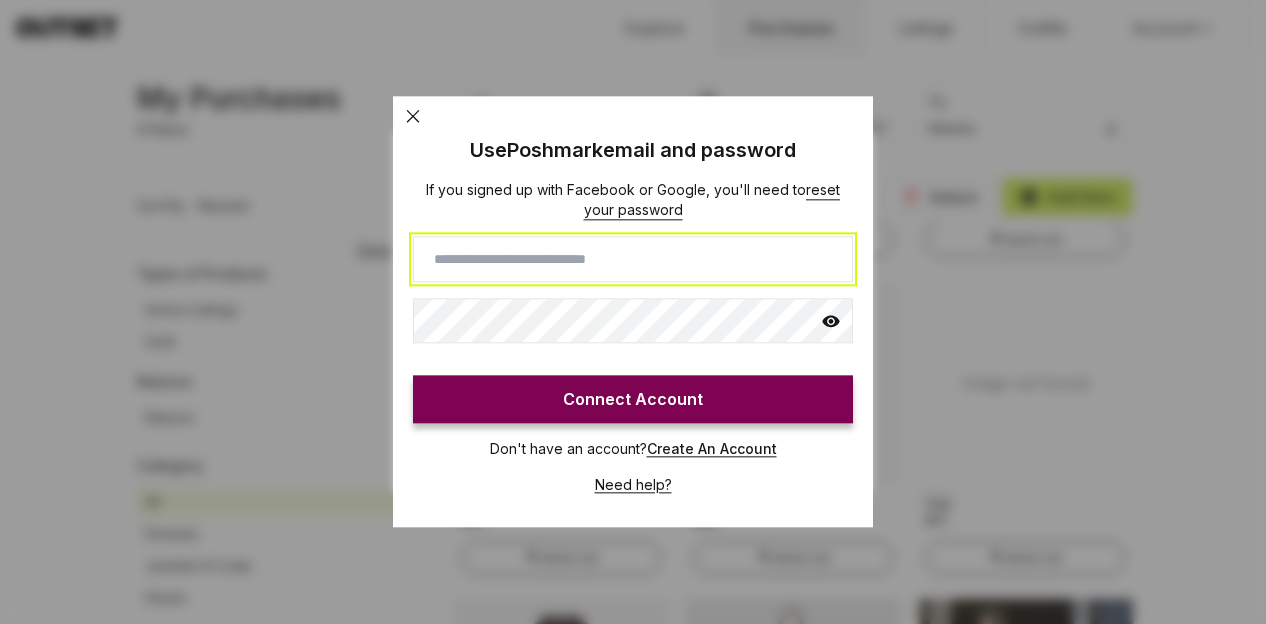 click at bounding box center (633, 259) 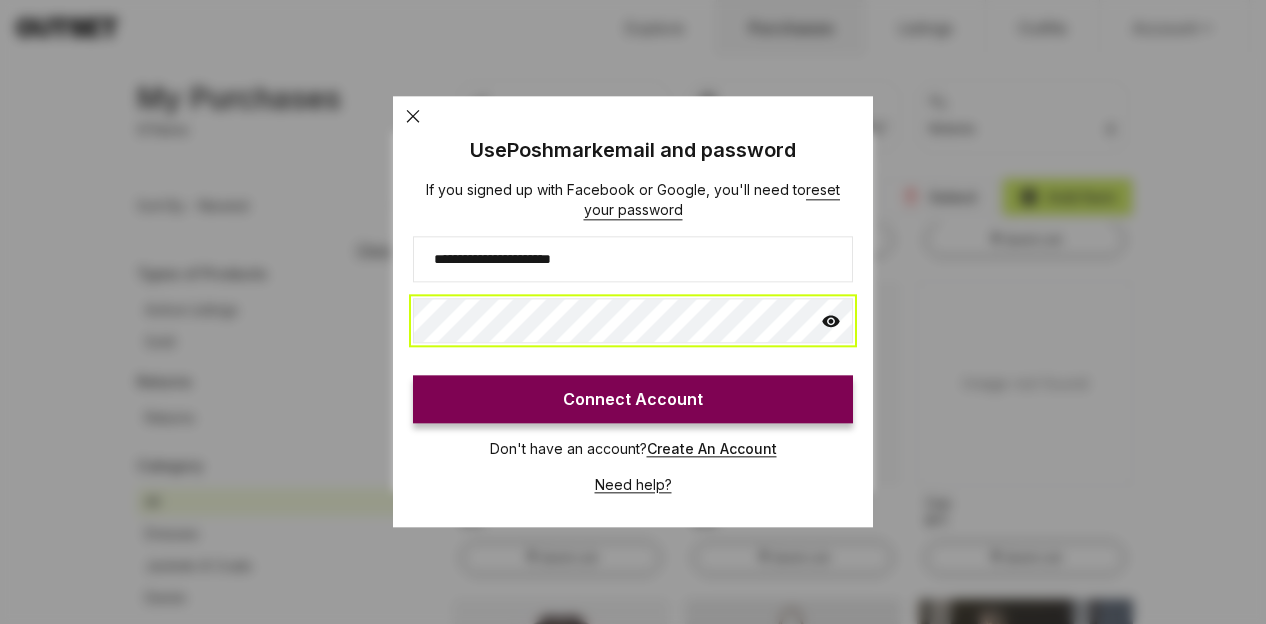 click on "Connect Account" at bounding box center (633, 400) 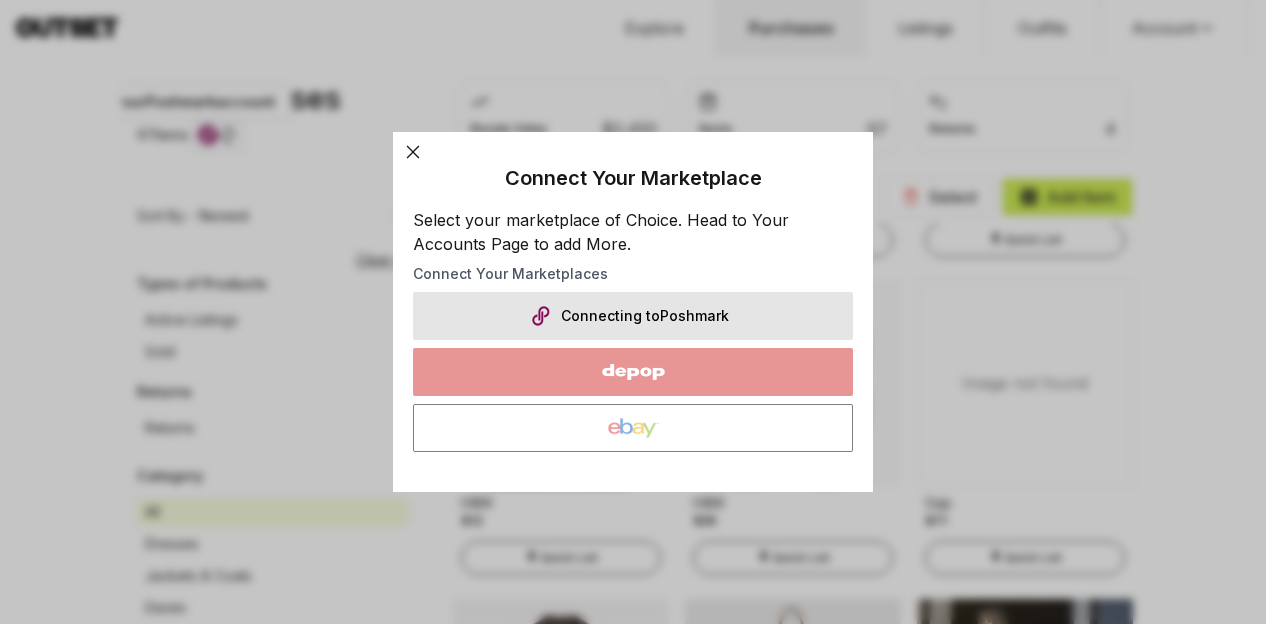 click at bounding box center [633, 312] 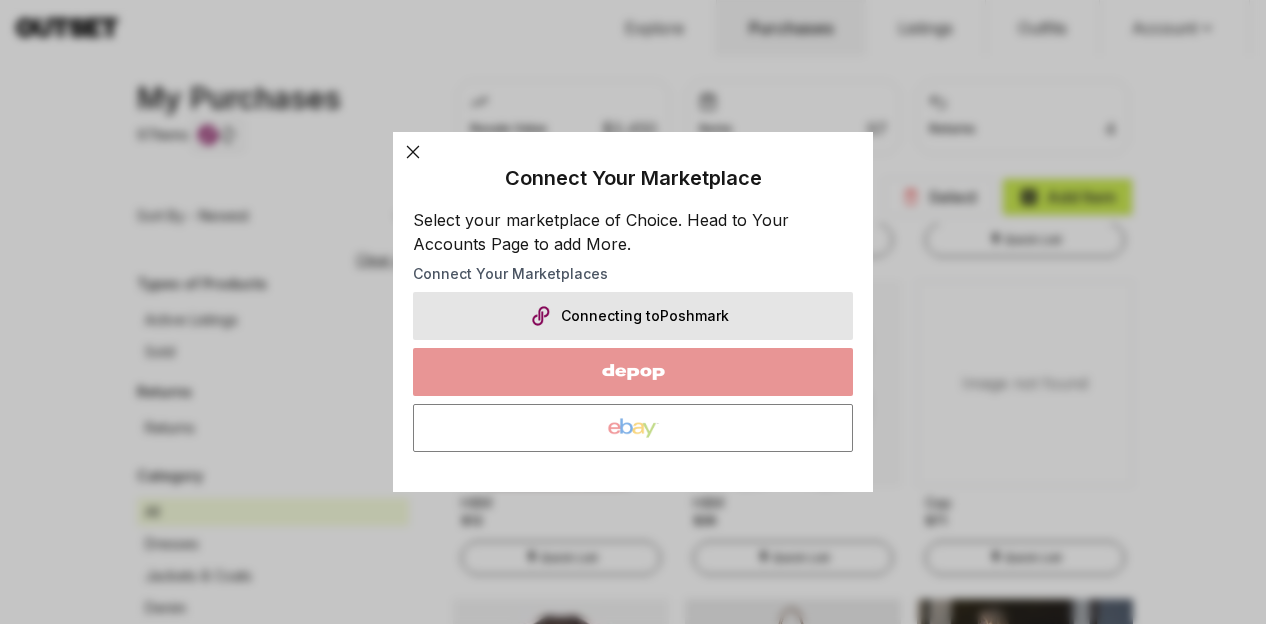 click at bounding box center [633, 312] 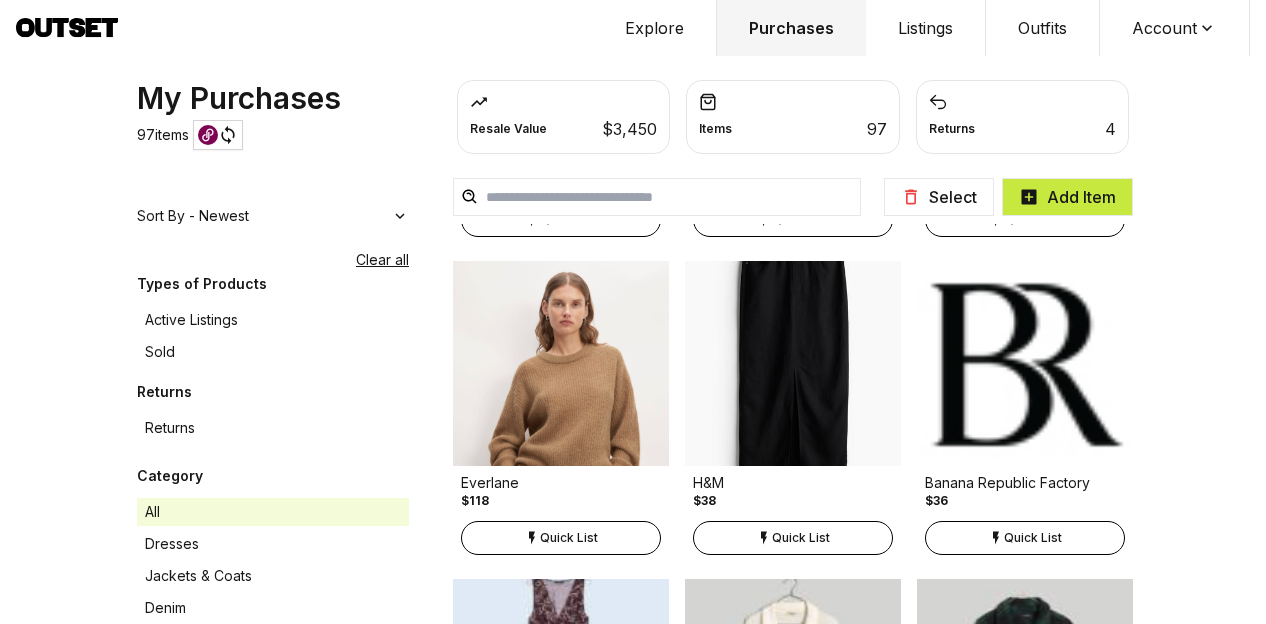 scroll, scrollTop: 1607, scrollLeft: 0, axis: vertical 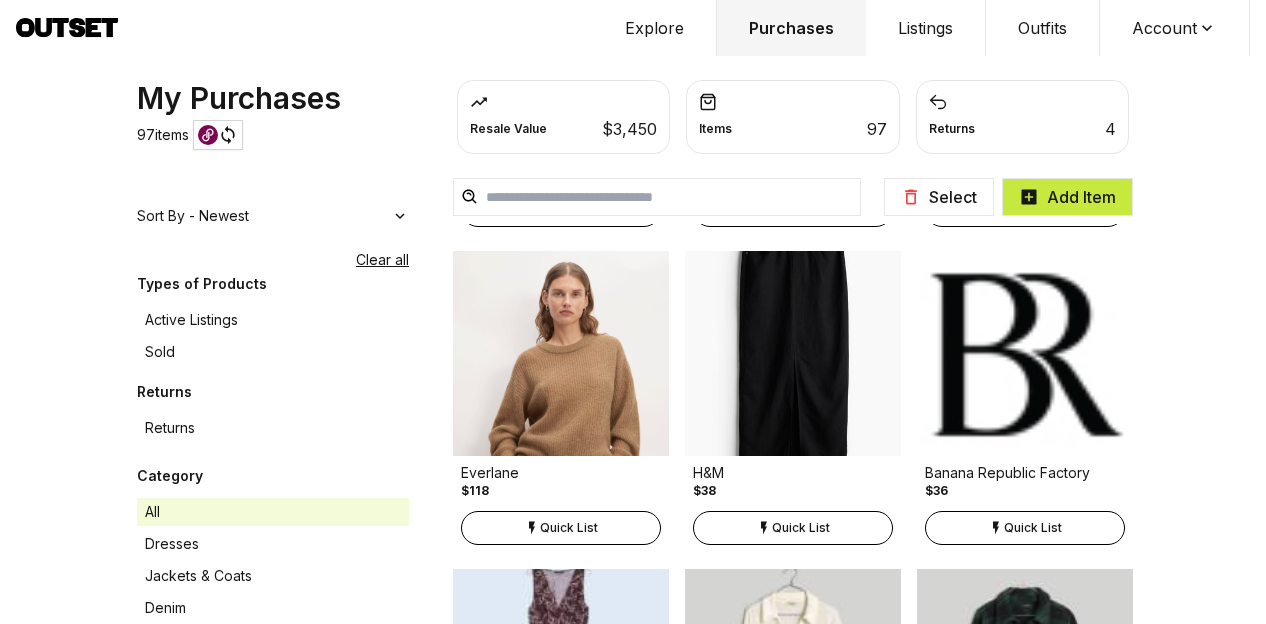 click at bounding box center (1025, 353) 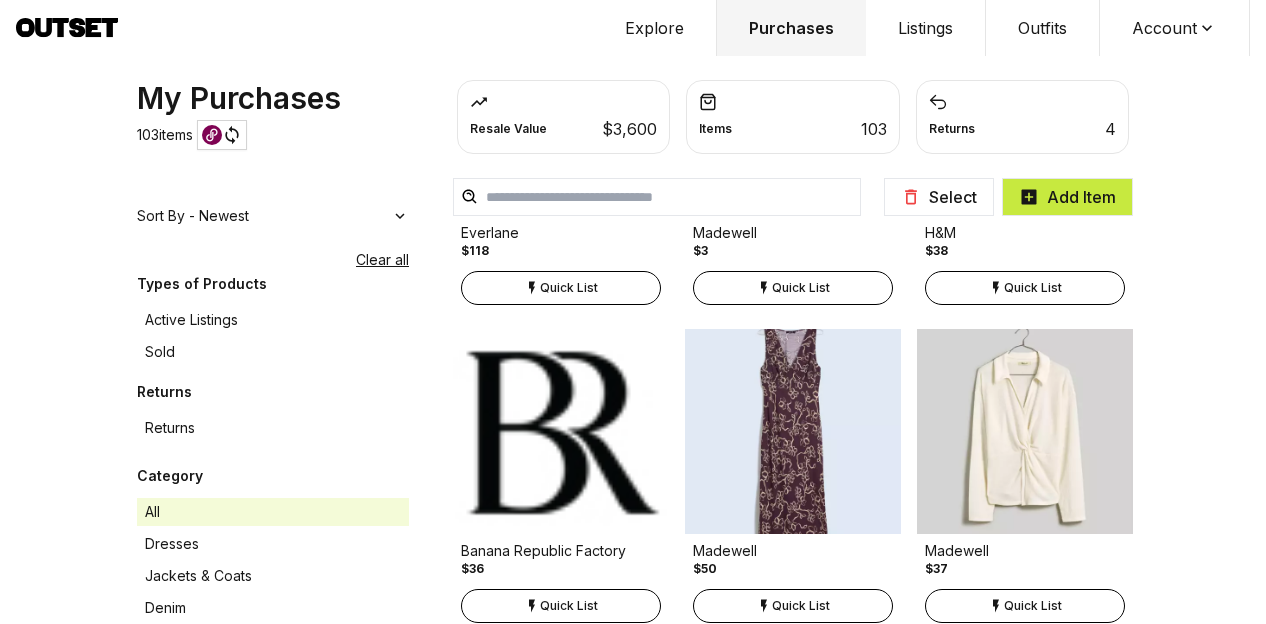 scroll, scrollTop: 1846, scrollLeft: 0, axis: vertical 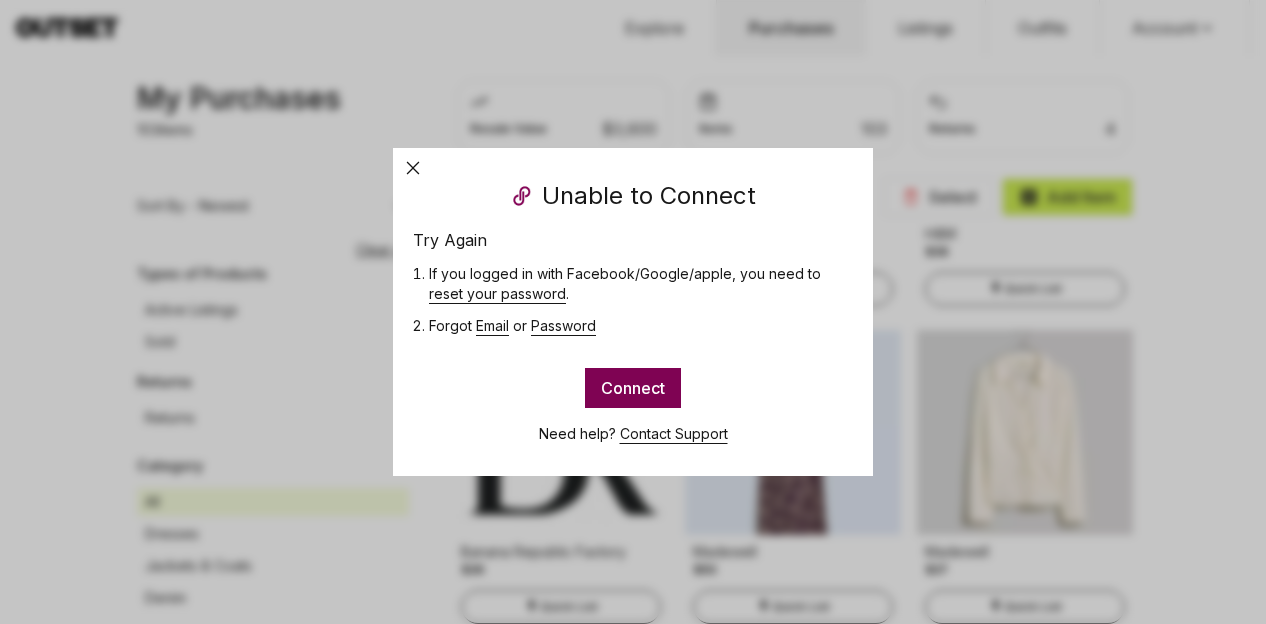 click on "Connect" at bounding box center [633, 388] 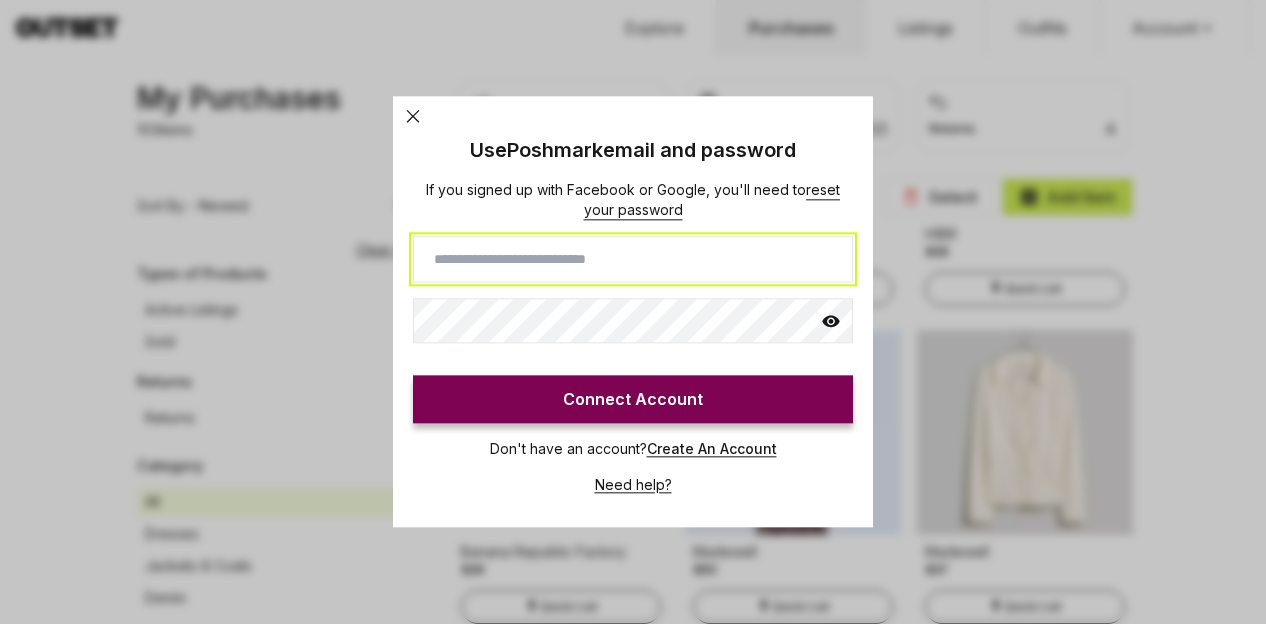 click at bounding box center [633, 259] 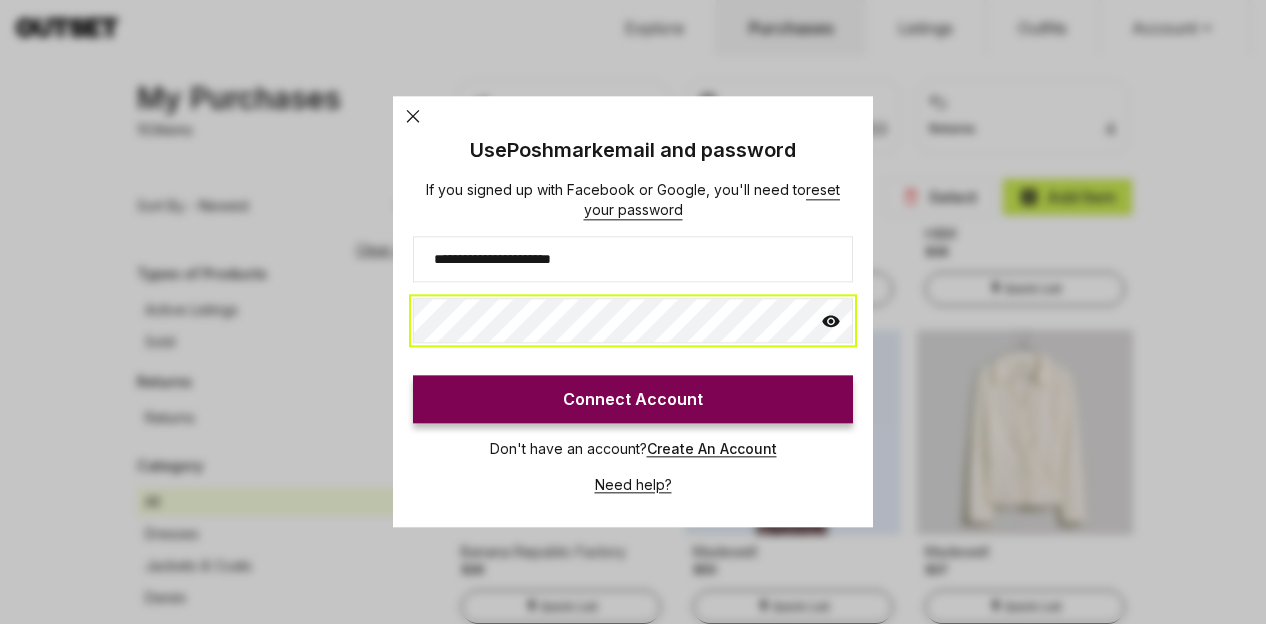 click on "Connect Account" at bounding box center (633, 400) 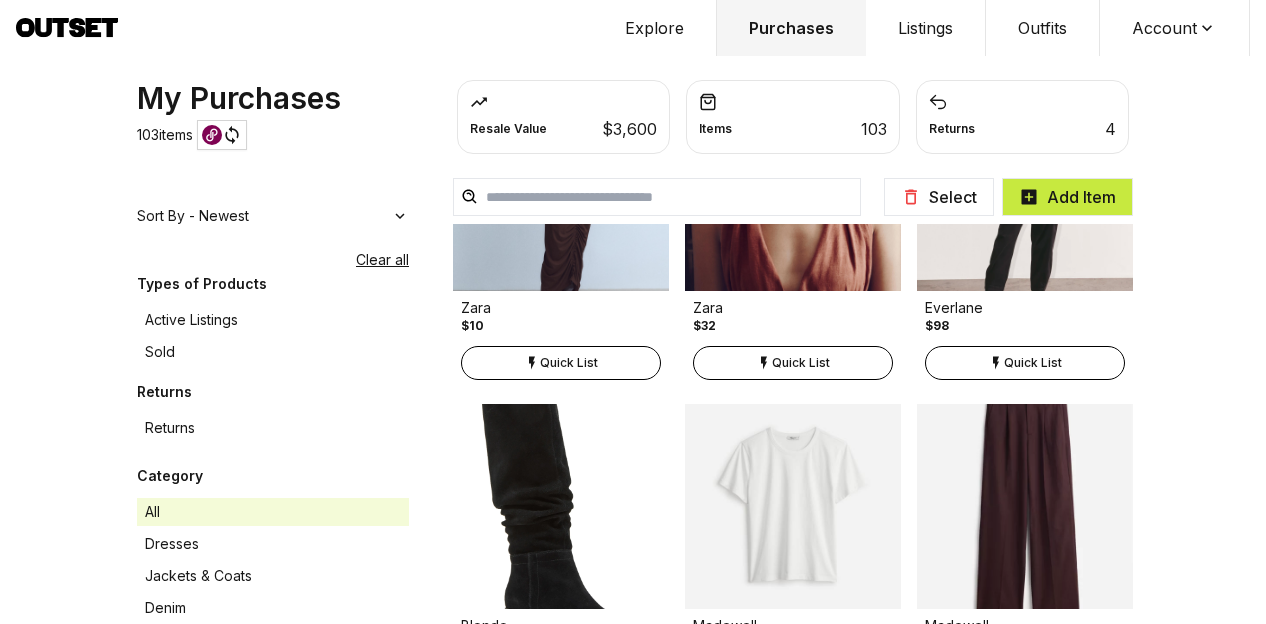 scroll, scrollTop: 0, scrollLeft: 0, axis: both 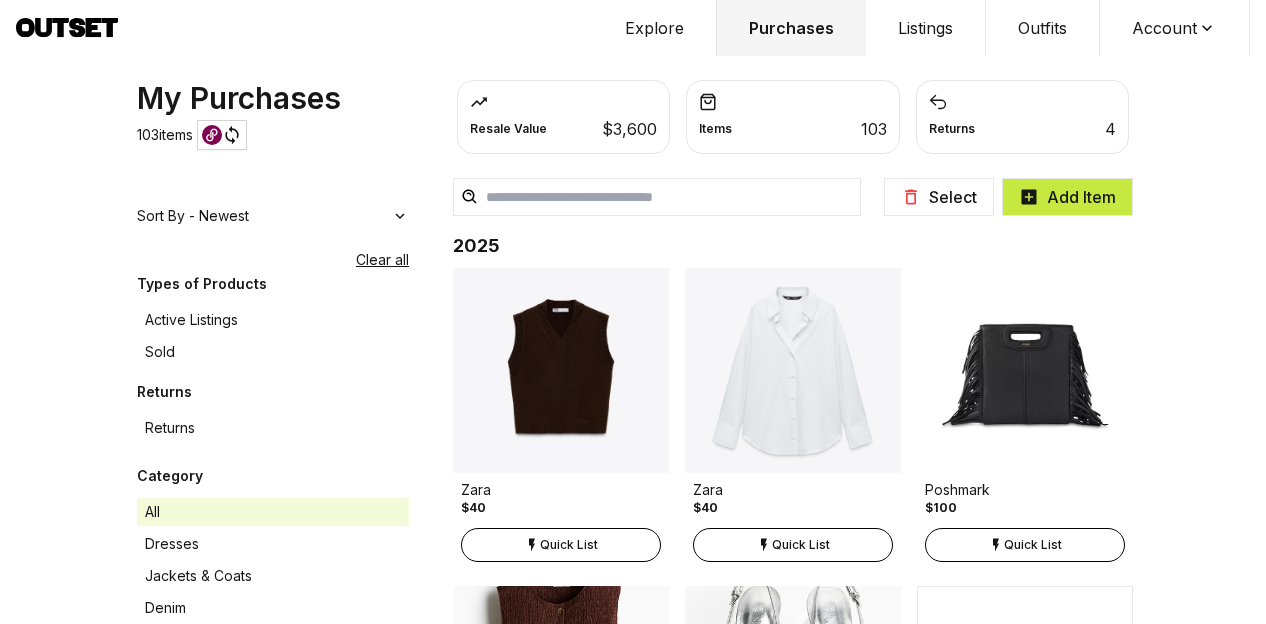 click on "Items 103" at bounding box center (792, 129) 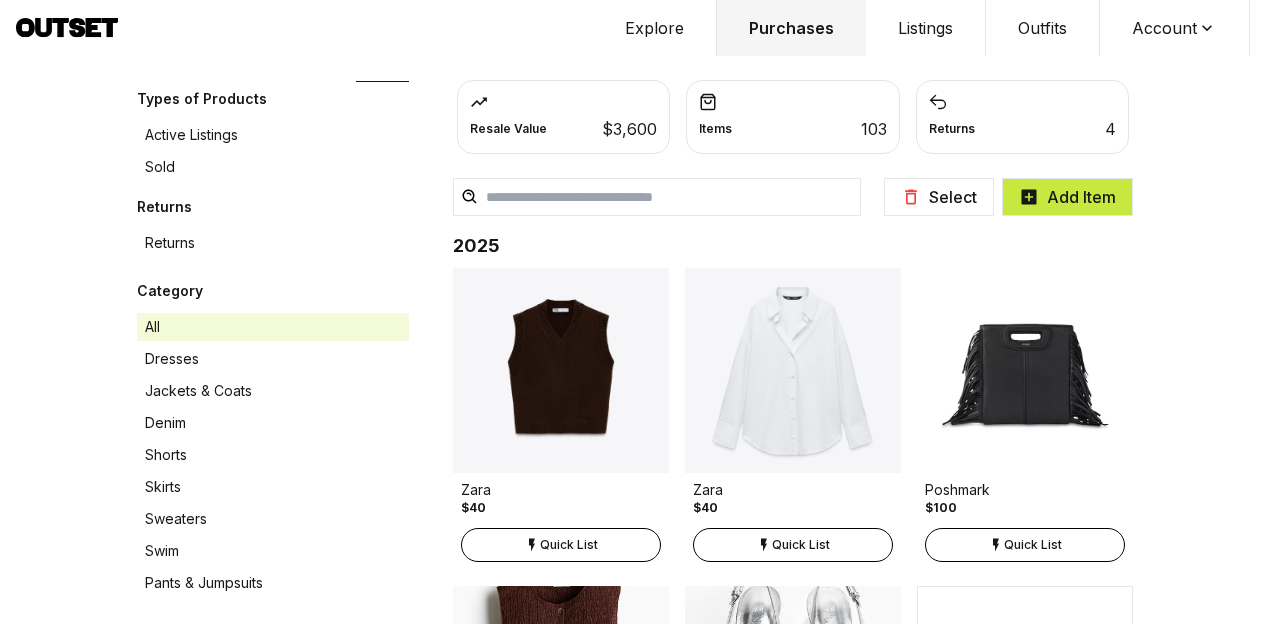 scroll, scrollTop: 0, scrollLeft: 0, axis: both 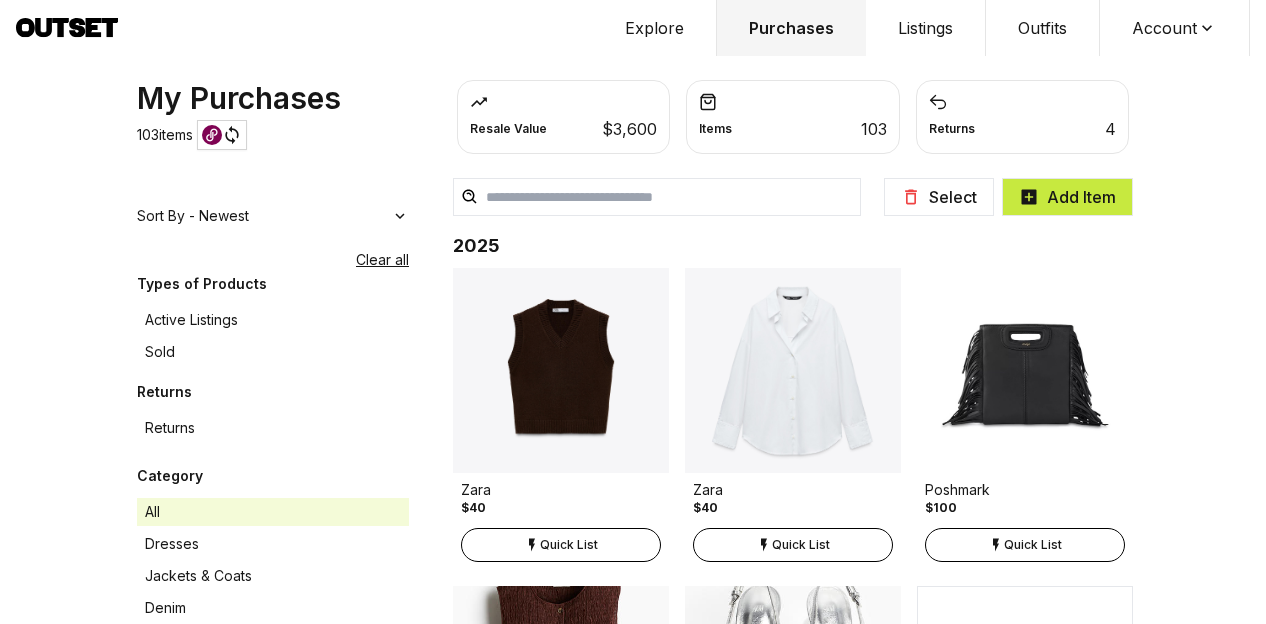 click on "Explore" at bounding box center [655, 28] 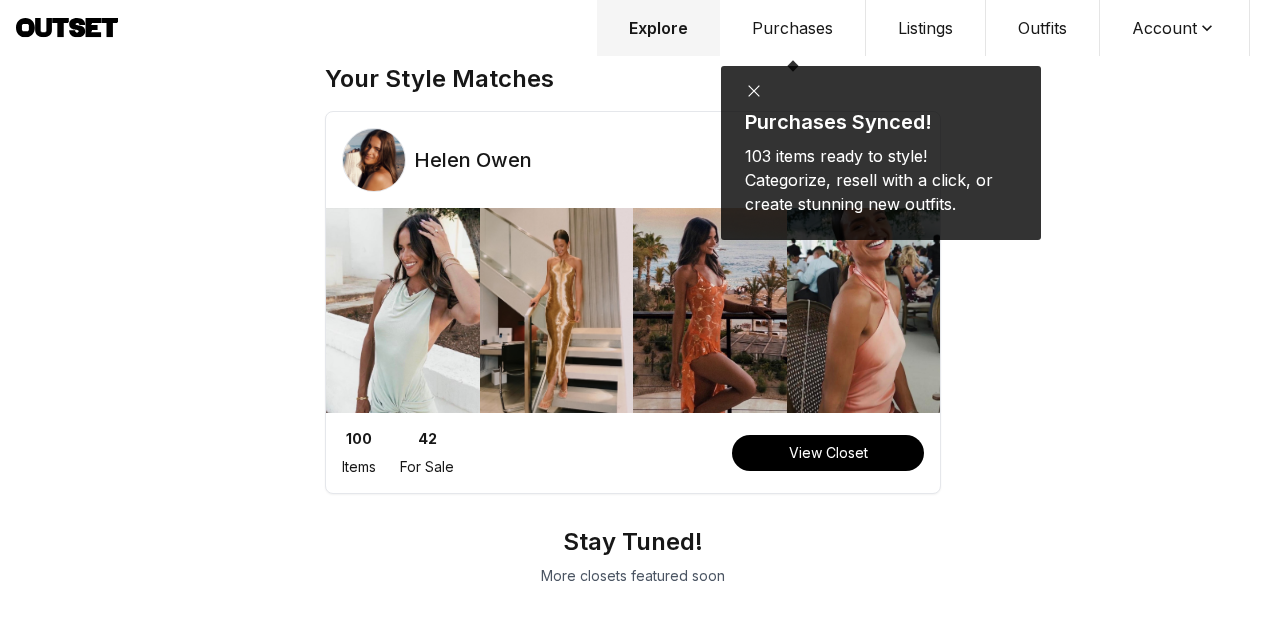 scroll, scrollTop: 0, scrollLeft: 0, axis: both 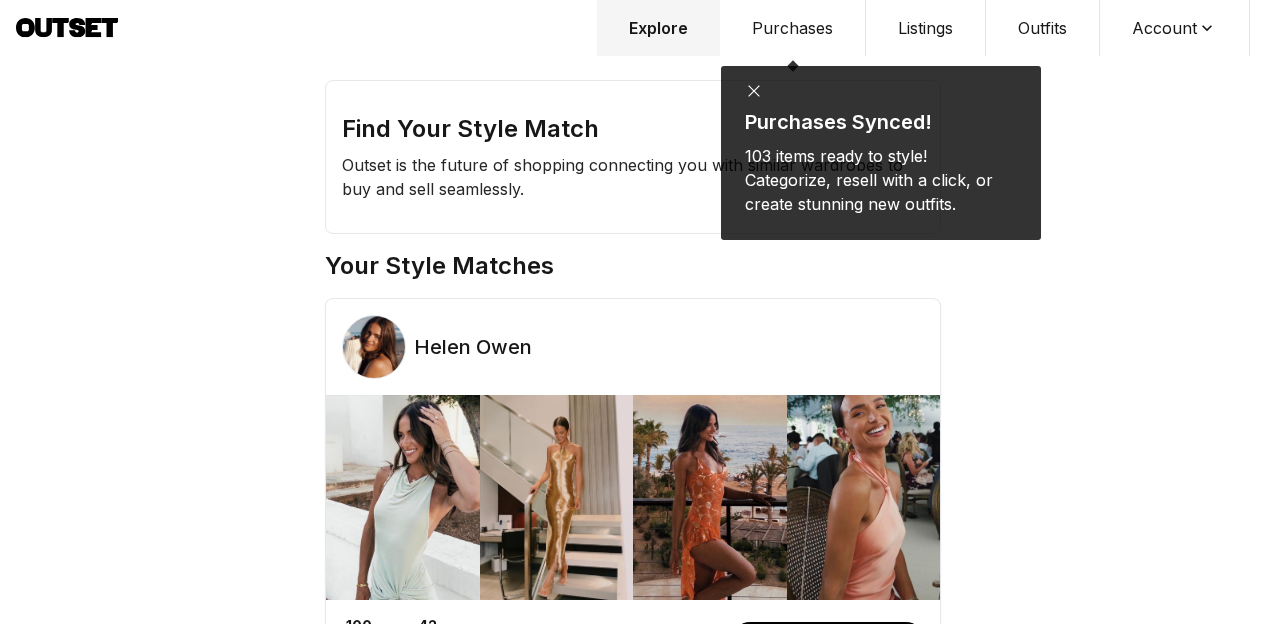 click on "Listings" at bounding box center [926, 28] 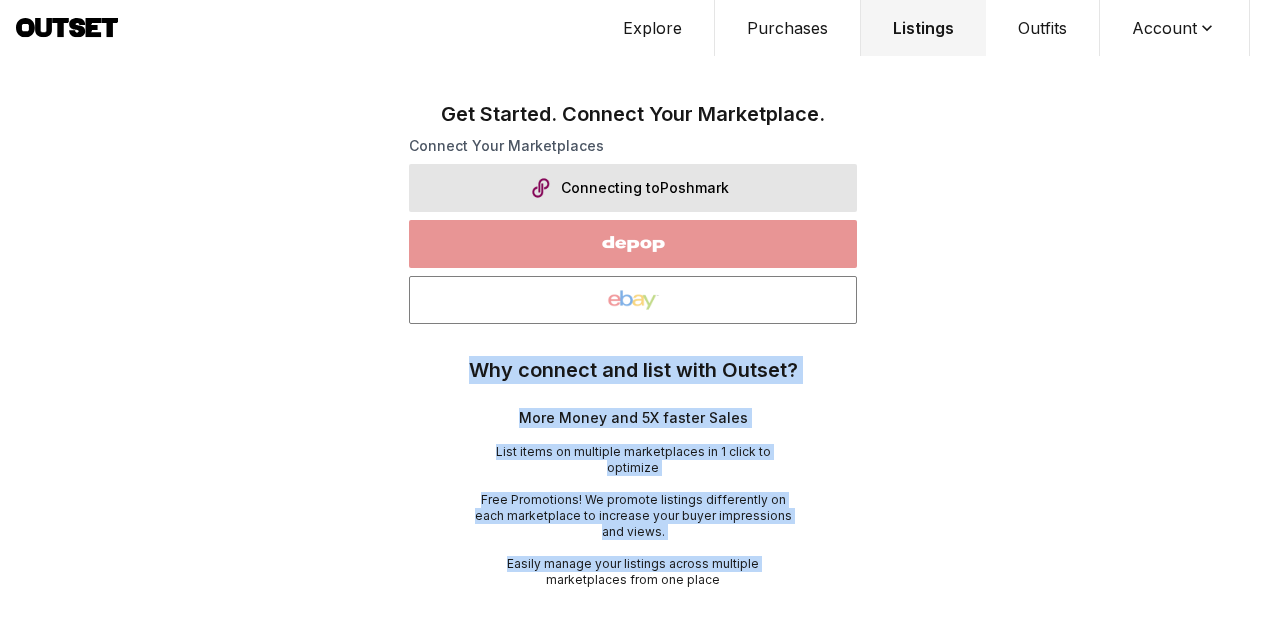 drag, startPoint x: 412, startPoint y: 423, endPoint x: 315, endPoint y: 678, distance: 272.82596 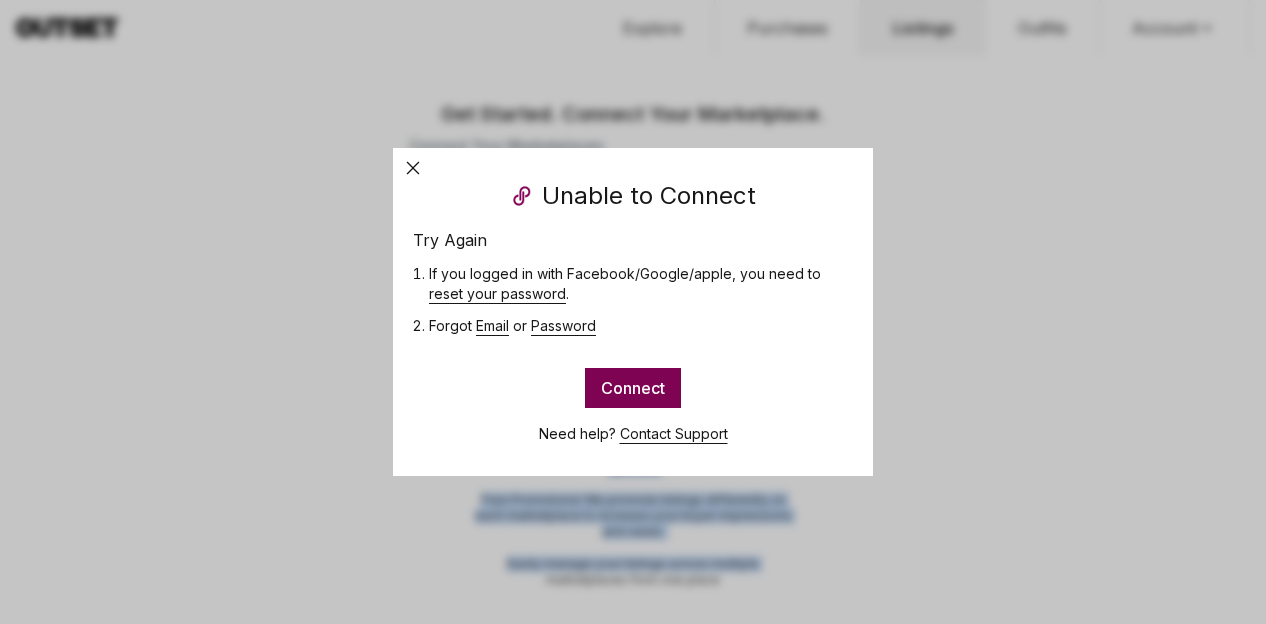 click on "Password" at bounding box center [563, 325] 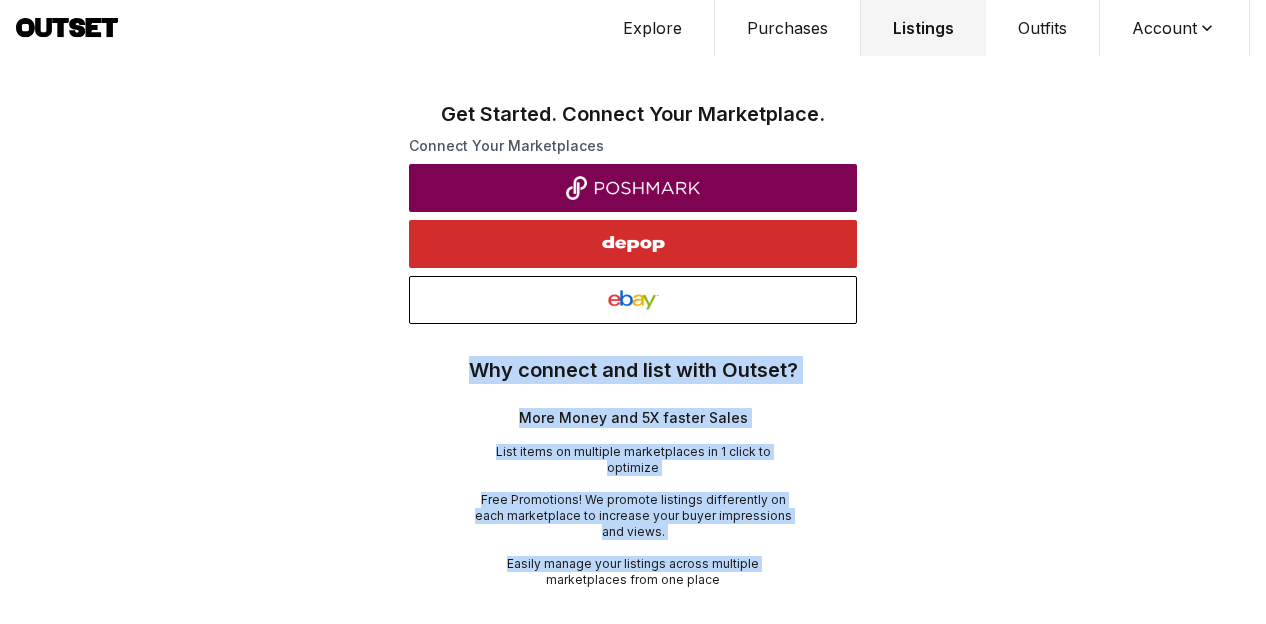 click on "Explore" at bounding box center [653, 28] 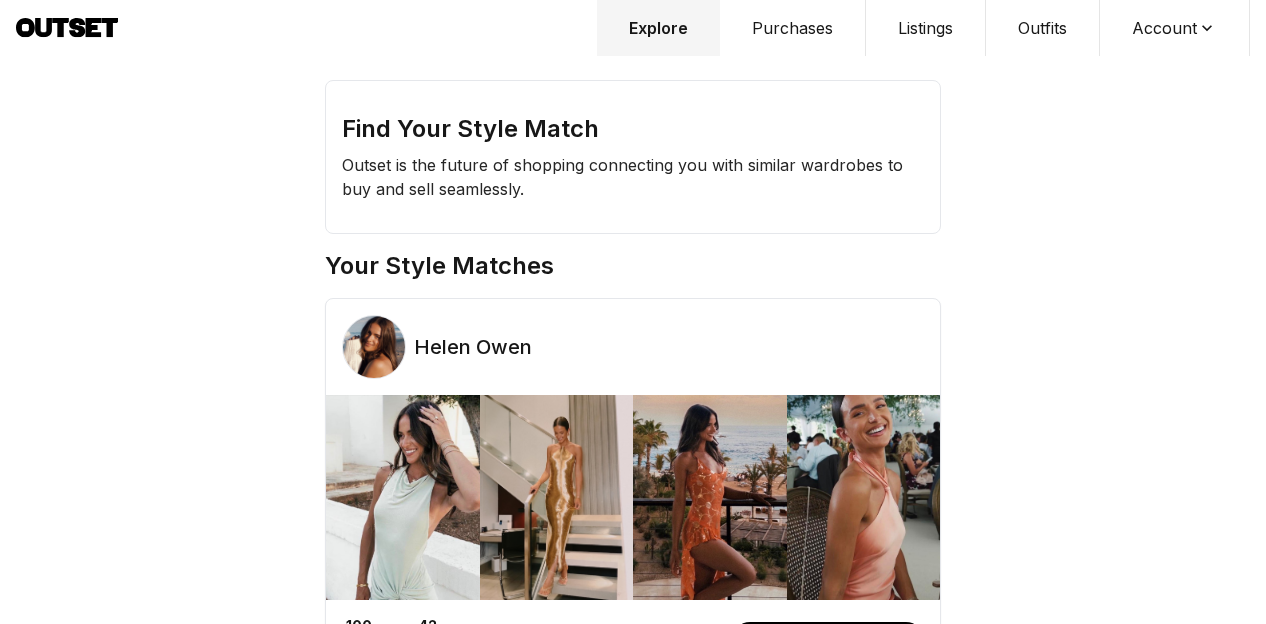 click on "Purchases" at bounding box center [793, 28] 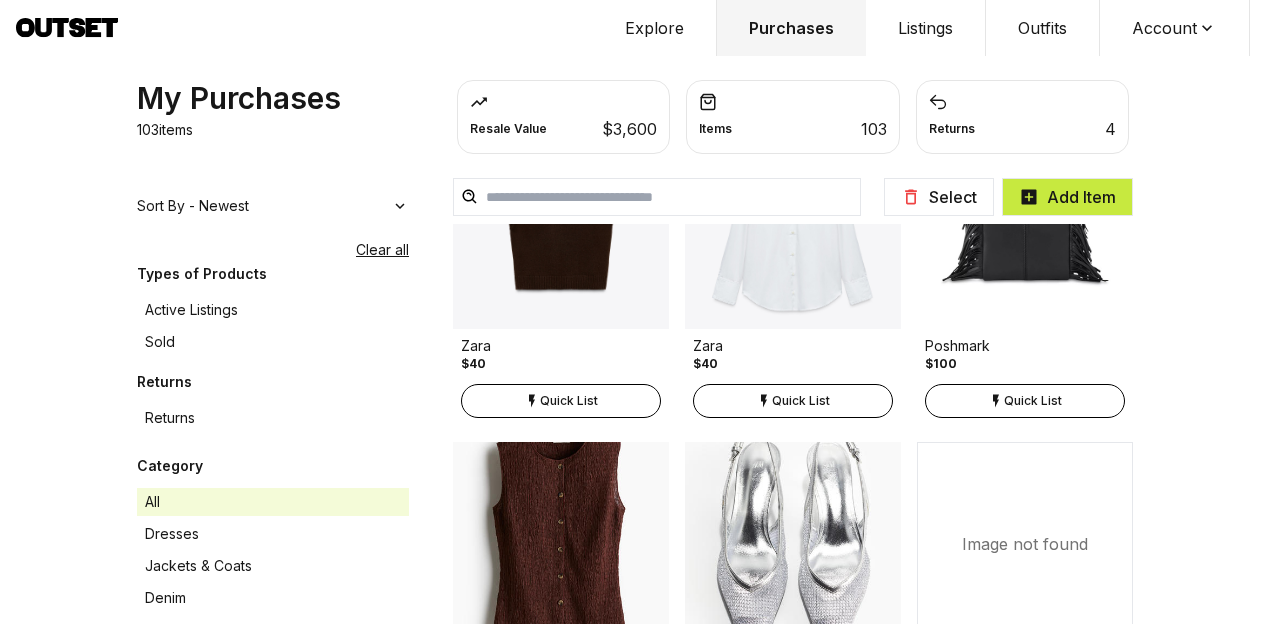 scroll, scrollTop: 0, scrollLeft: 0, axis: both 